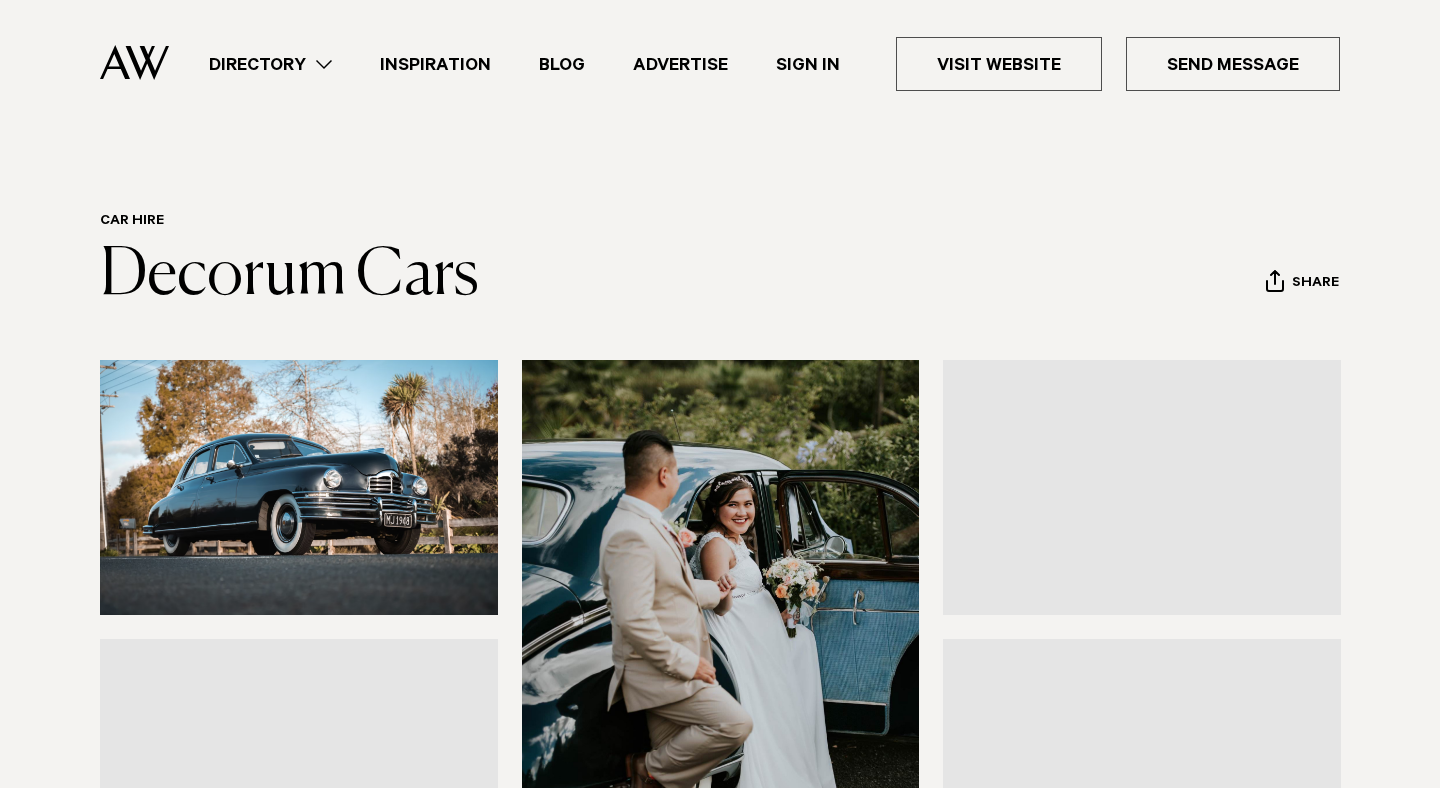 scroll, scrollTop: 0, scrollLeft: 0, axis: both 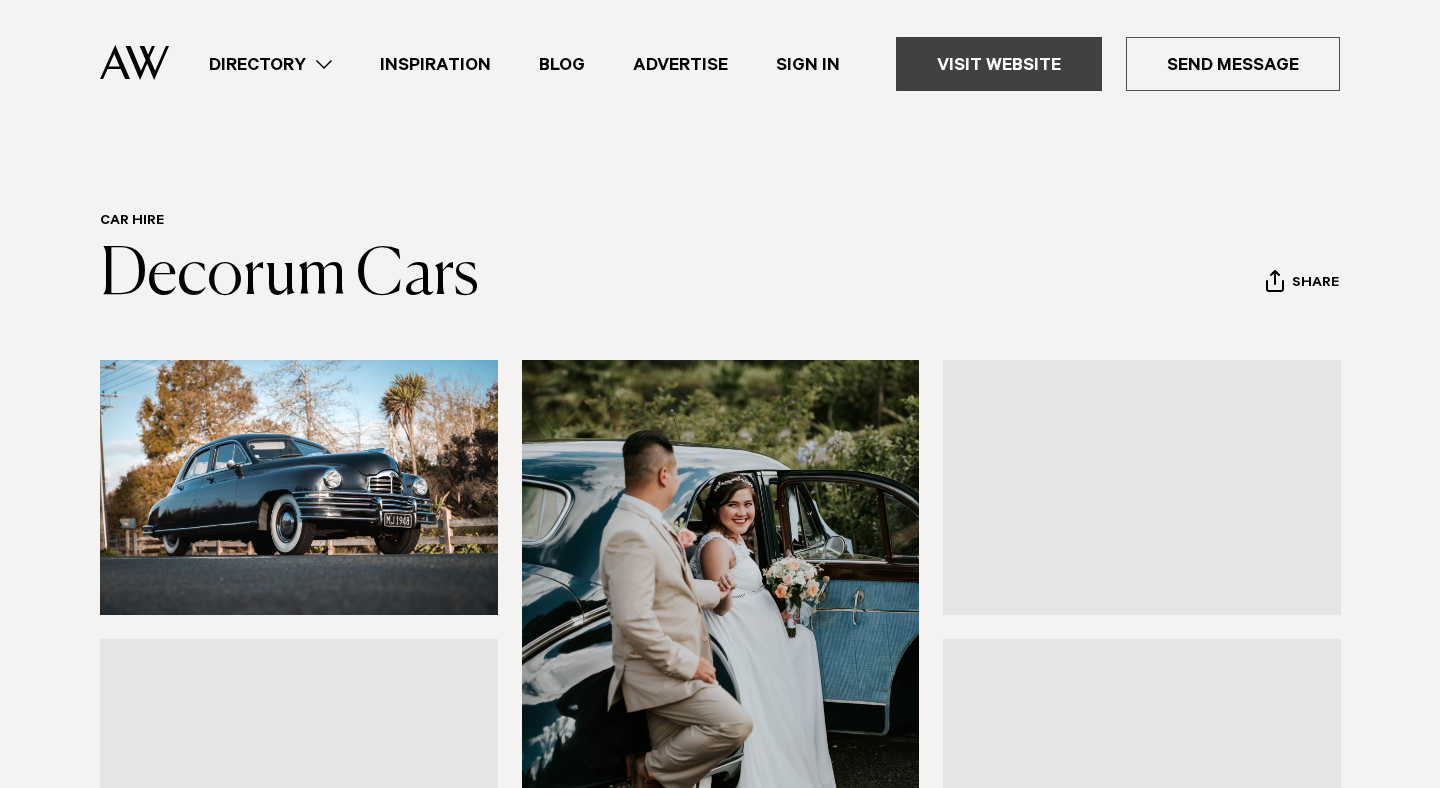 click on "Visit Website" at bounding box center [999, 64] 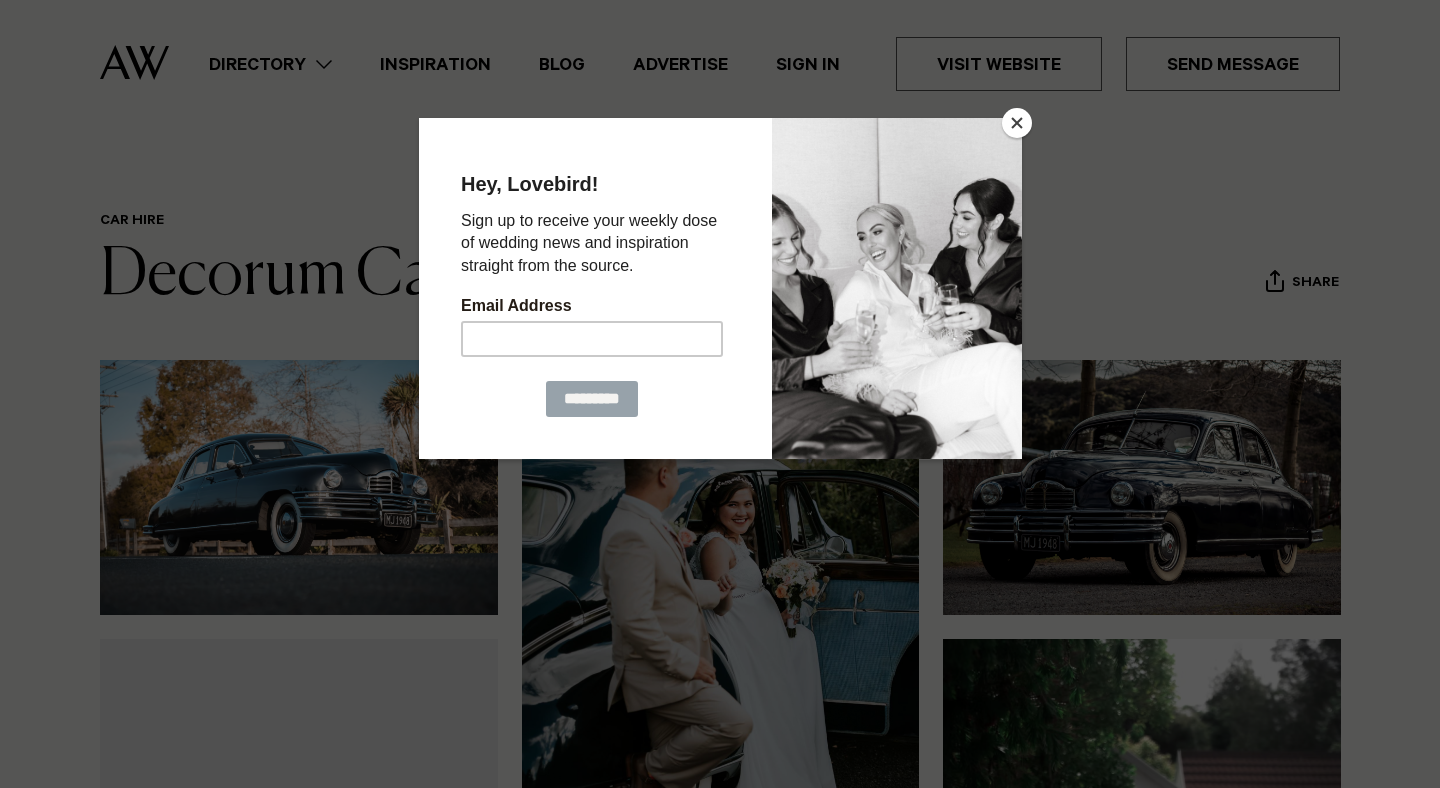 click at bounding box center [1017, 123] 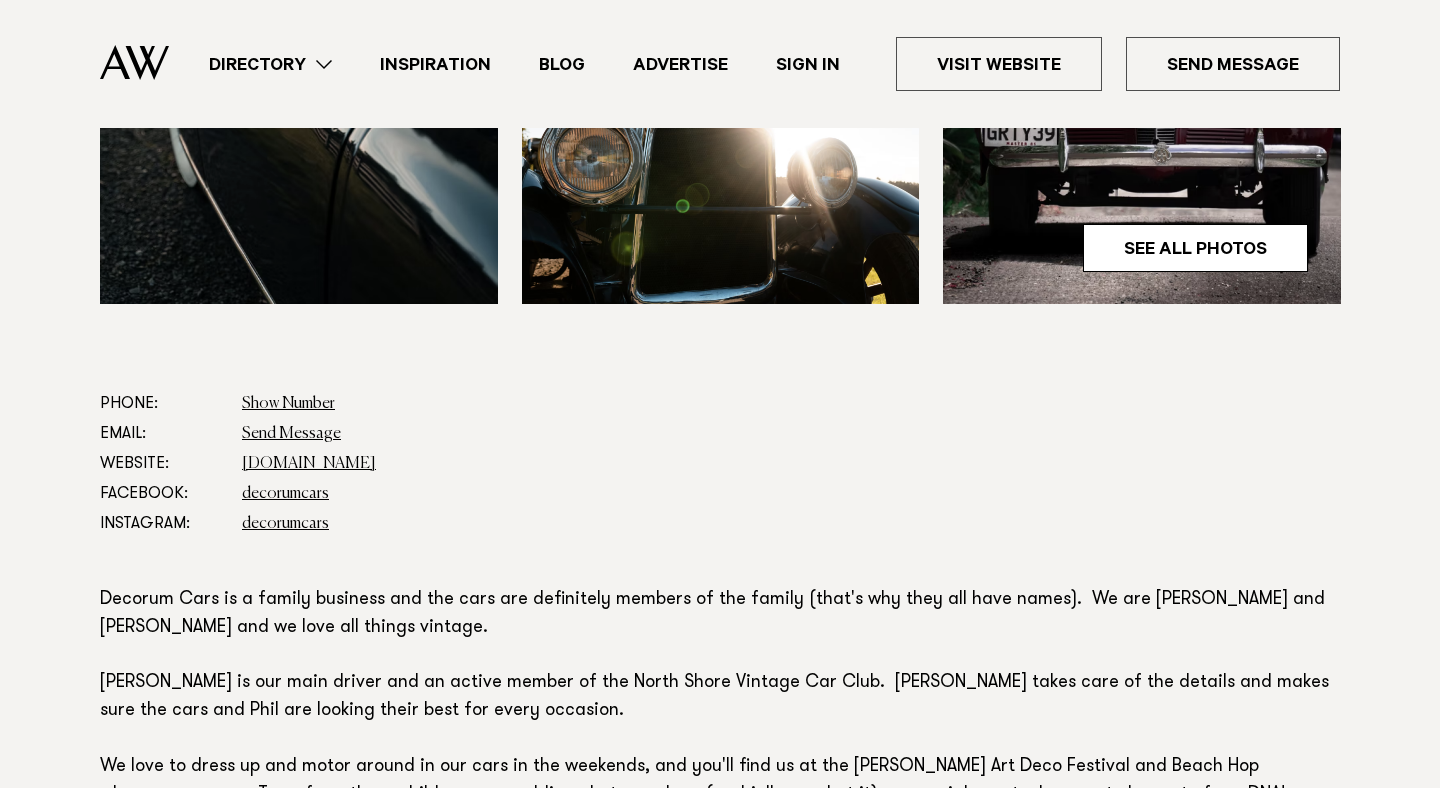 scroll, scrollTop: 870, scrollLeft: 0, axis: vertical 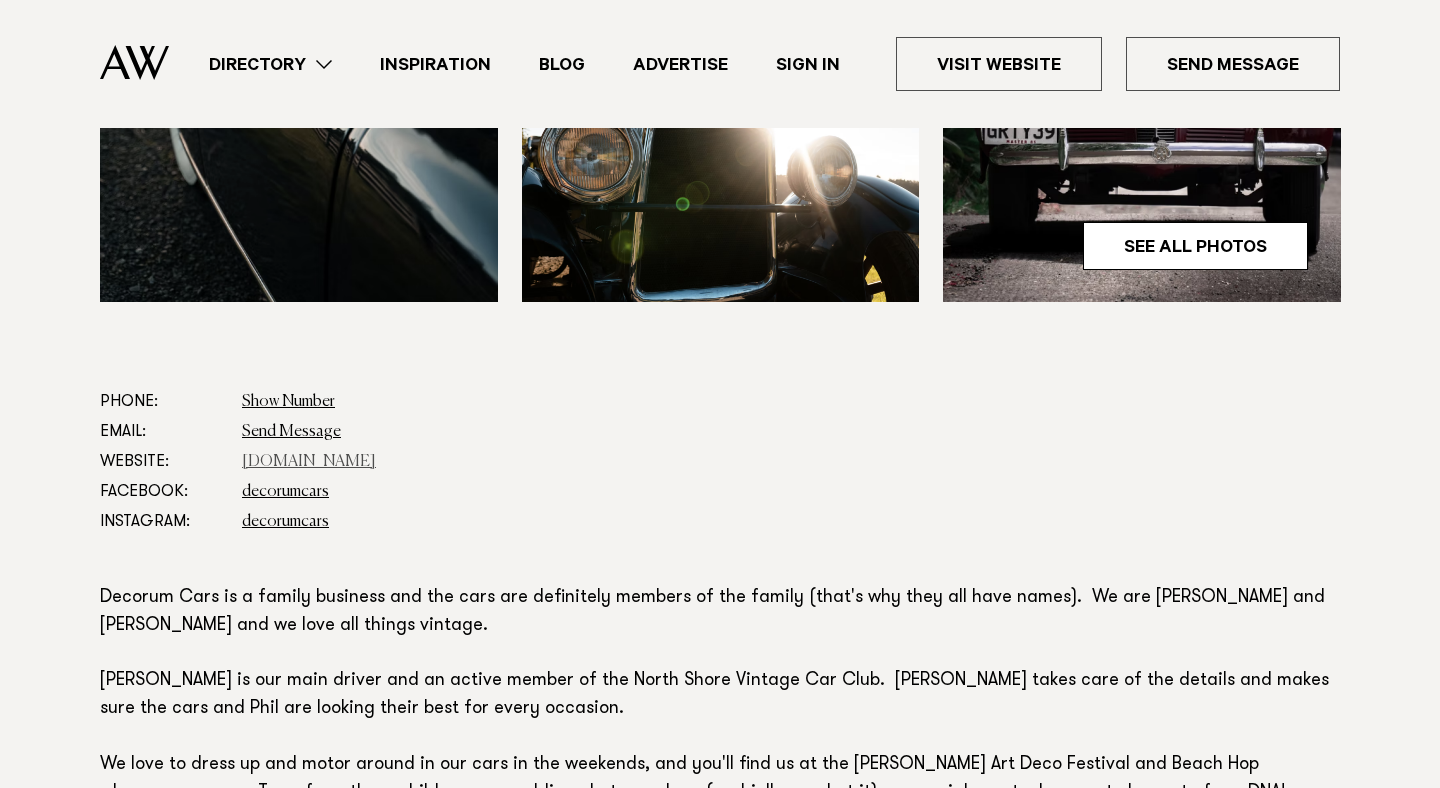 click on "www.decorumcars.co.nz" at bounding box center [309, 462] 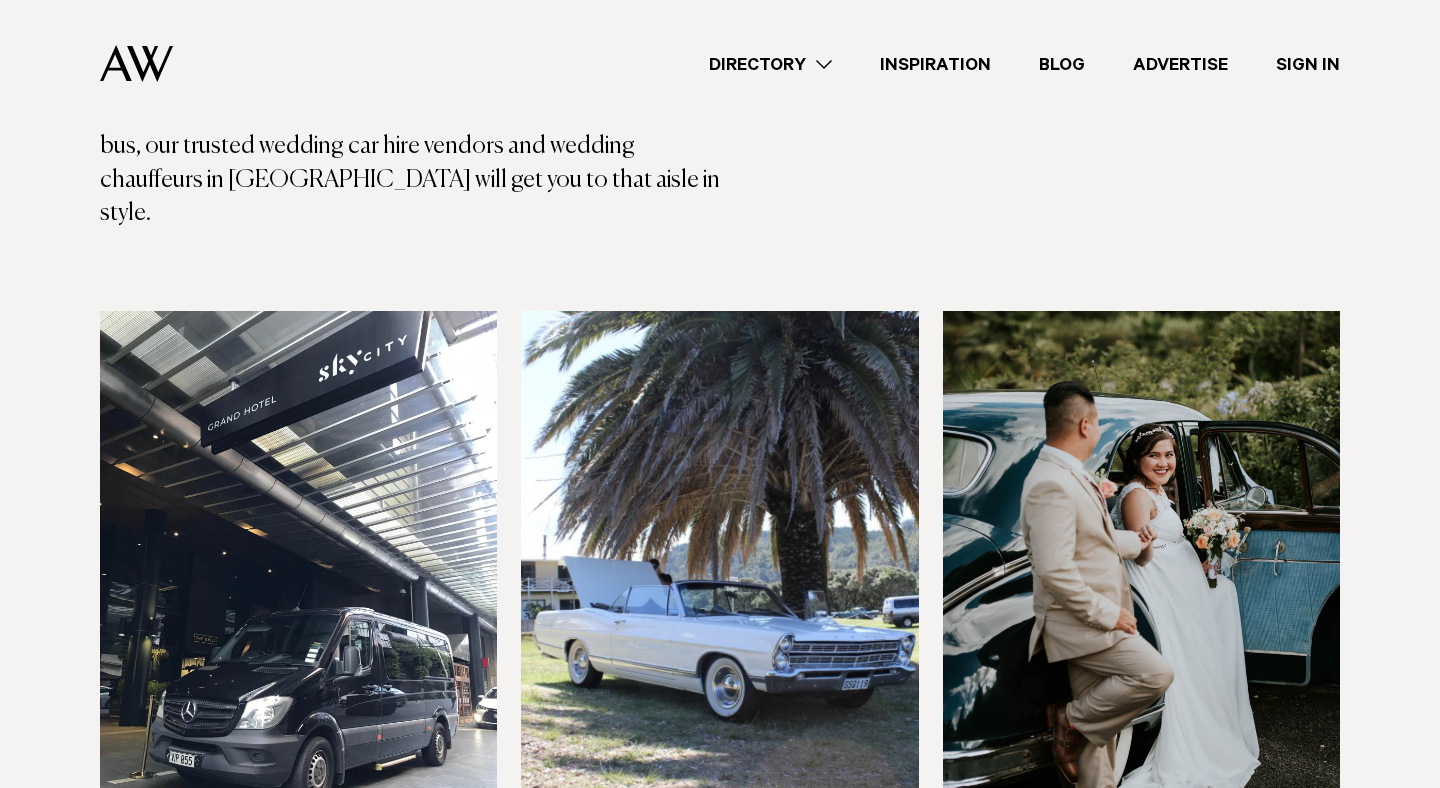 scroll, scrollTop: 0, scrollLeft: 0, axis: both 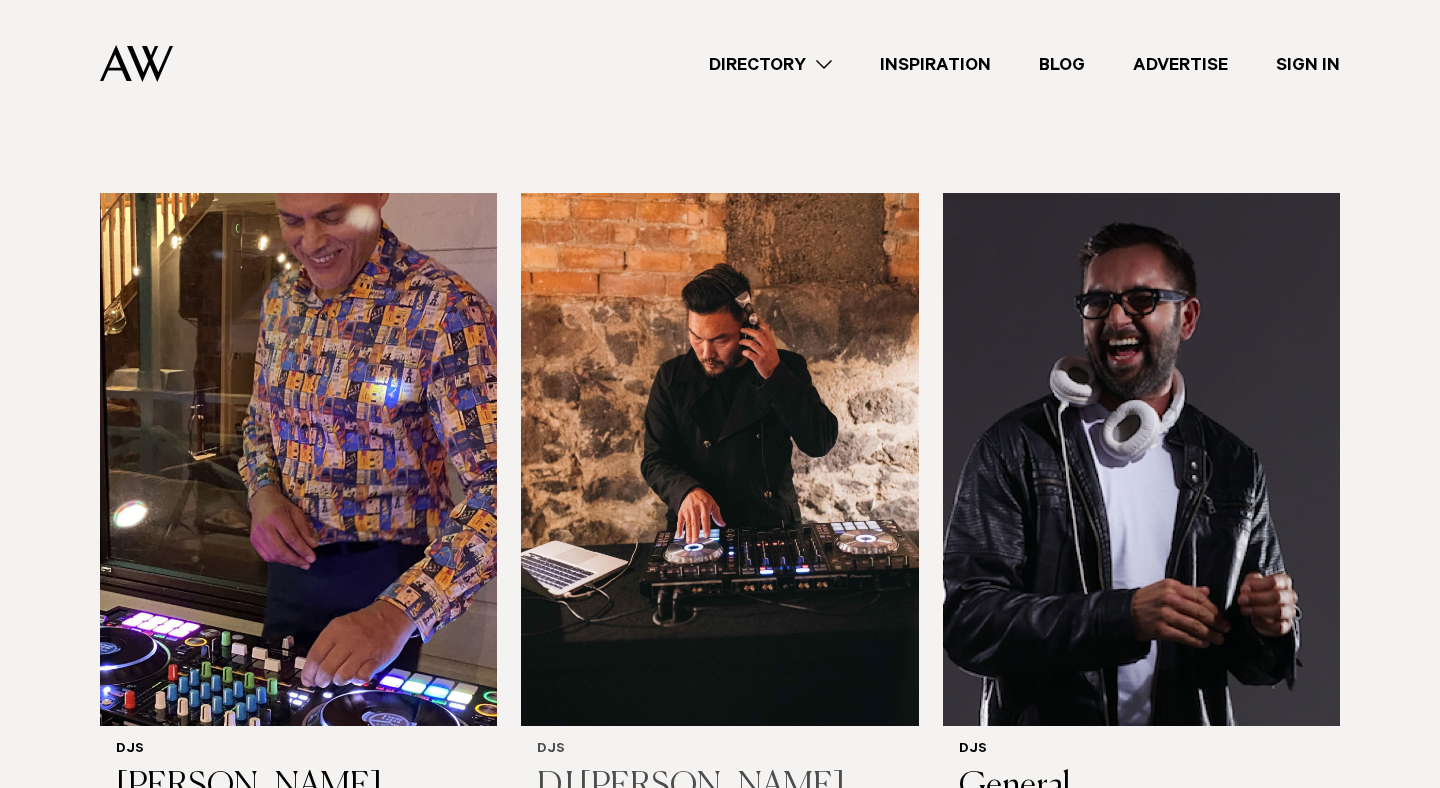 click at bounding box center (719, 459) 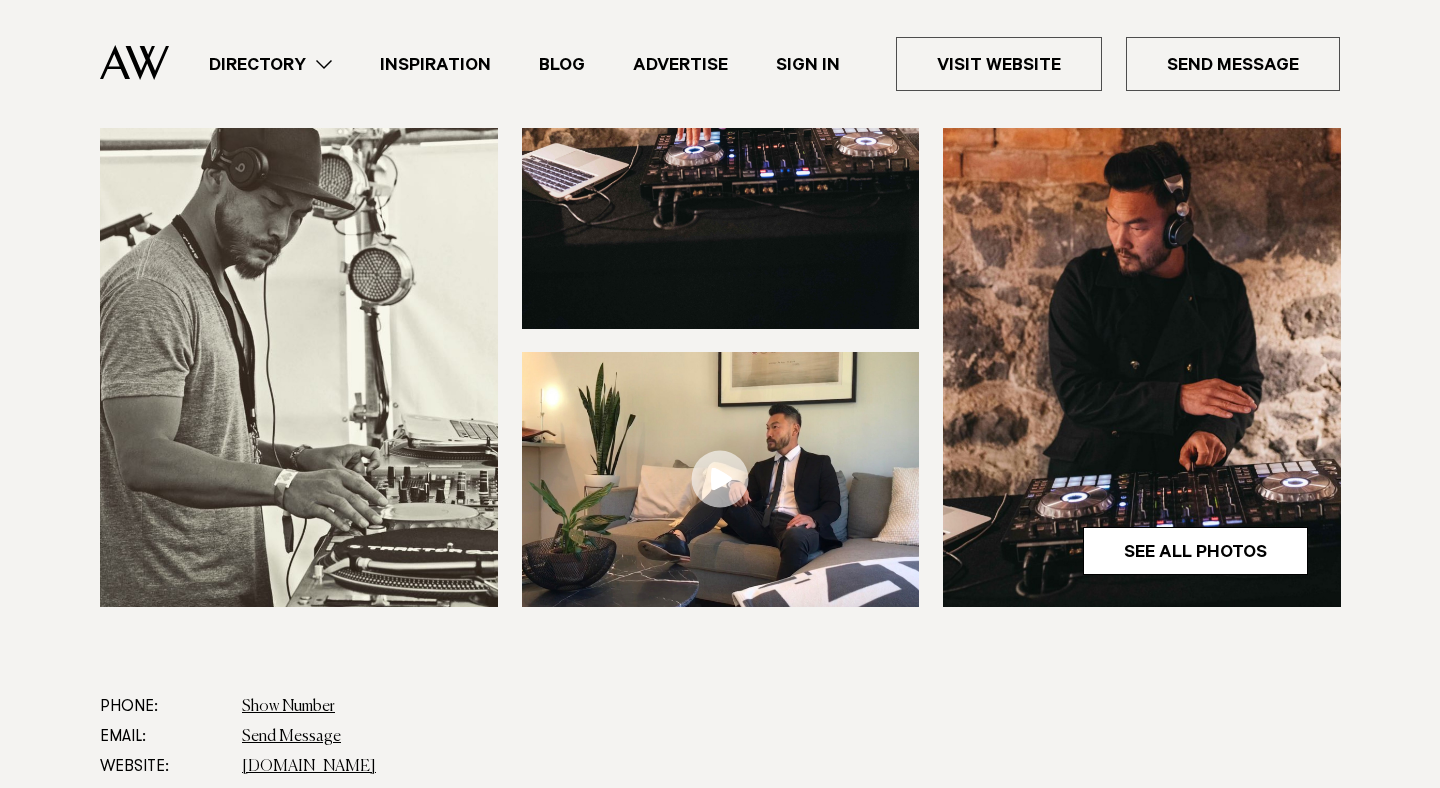 scroll, scrollTop: 427, scrollLeft: 0, axis: vertical 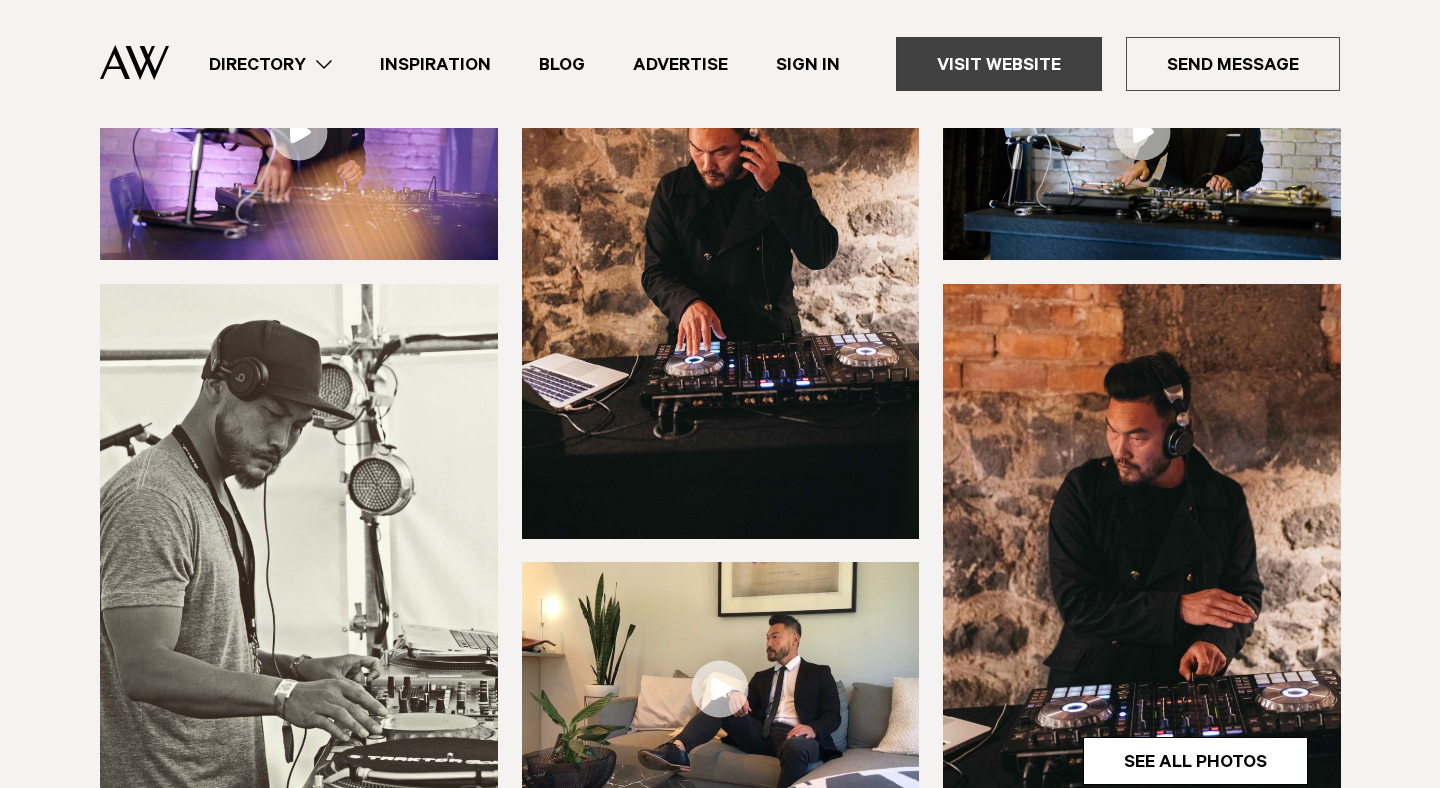 click on "Visit Website" at bounding box center (999, 64) 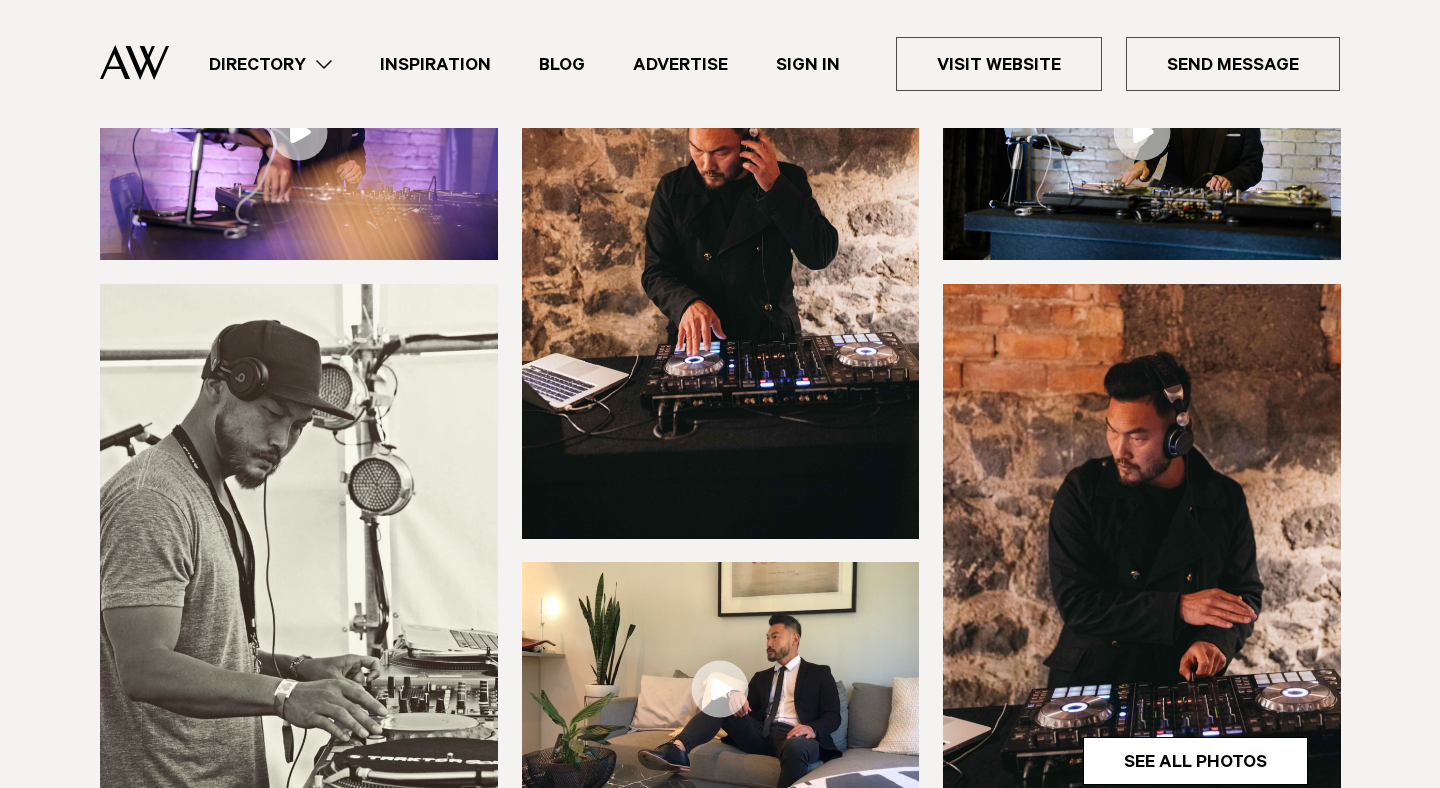 scroll, scrollTop: 0, scrollLeft: 0, axis: both 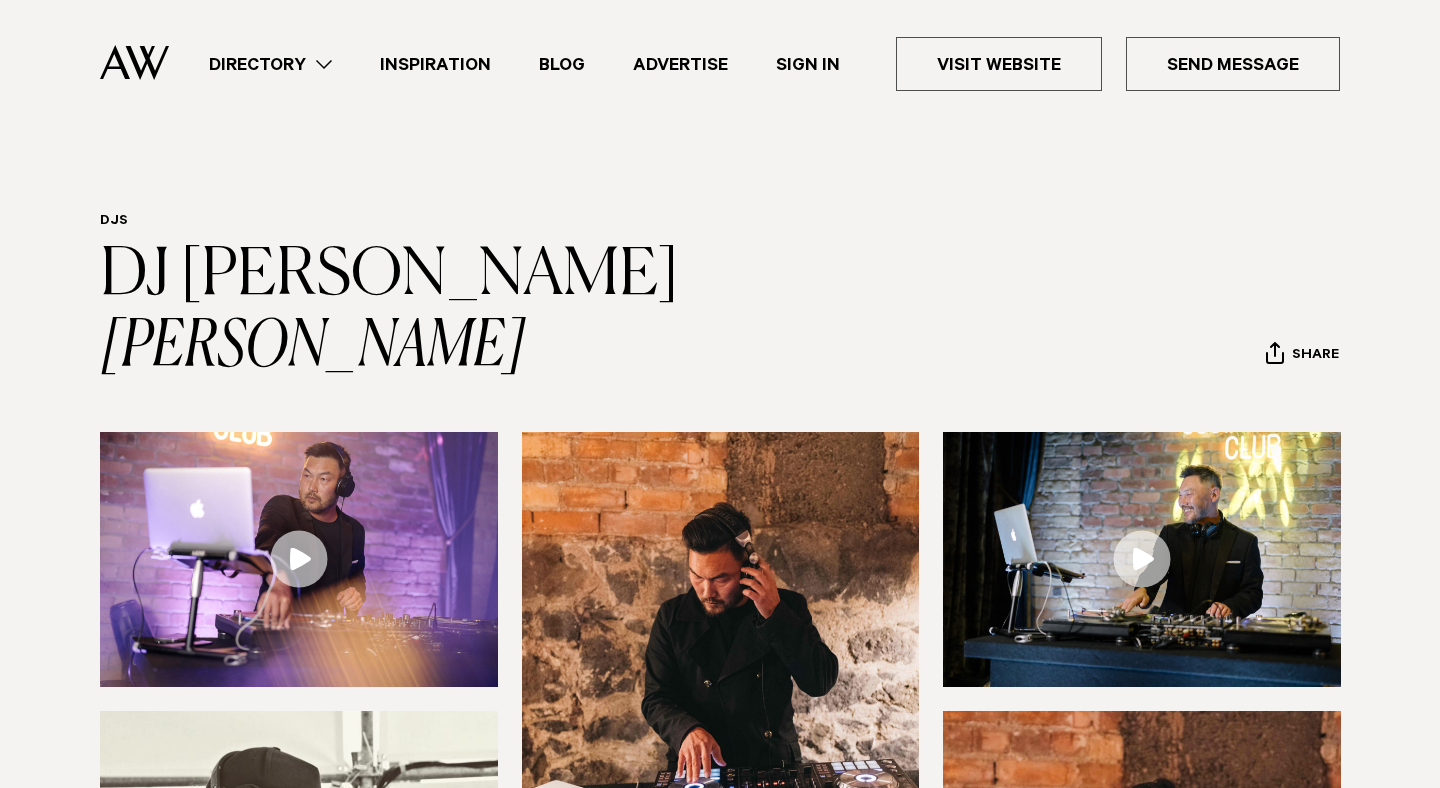 click at bounding box center [134, 62] 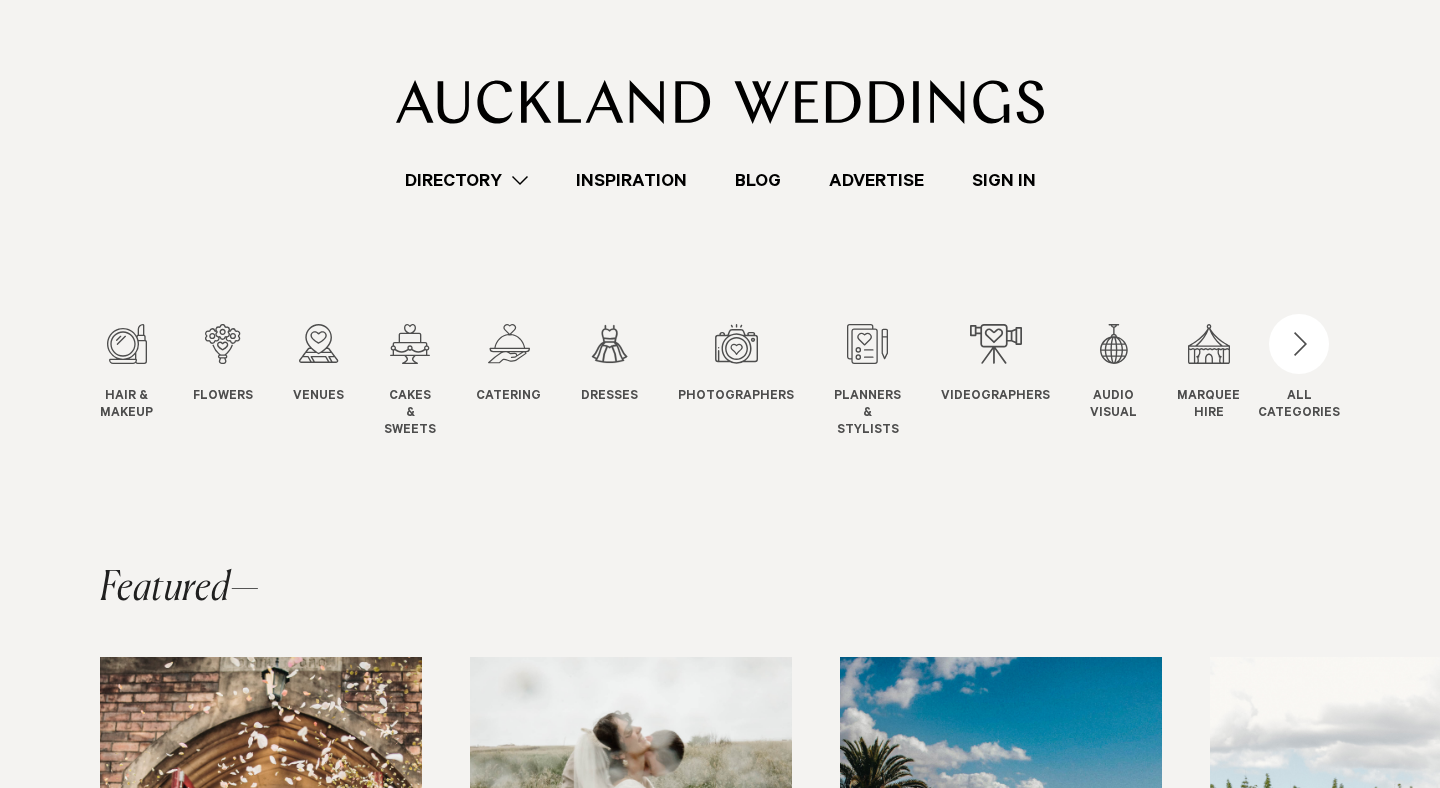 scroll, scrollTop: 68, scrollLeft: 0, axis: vertical 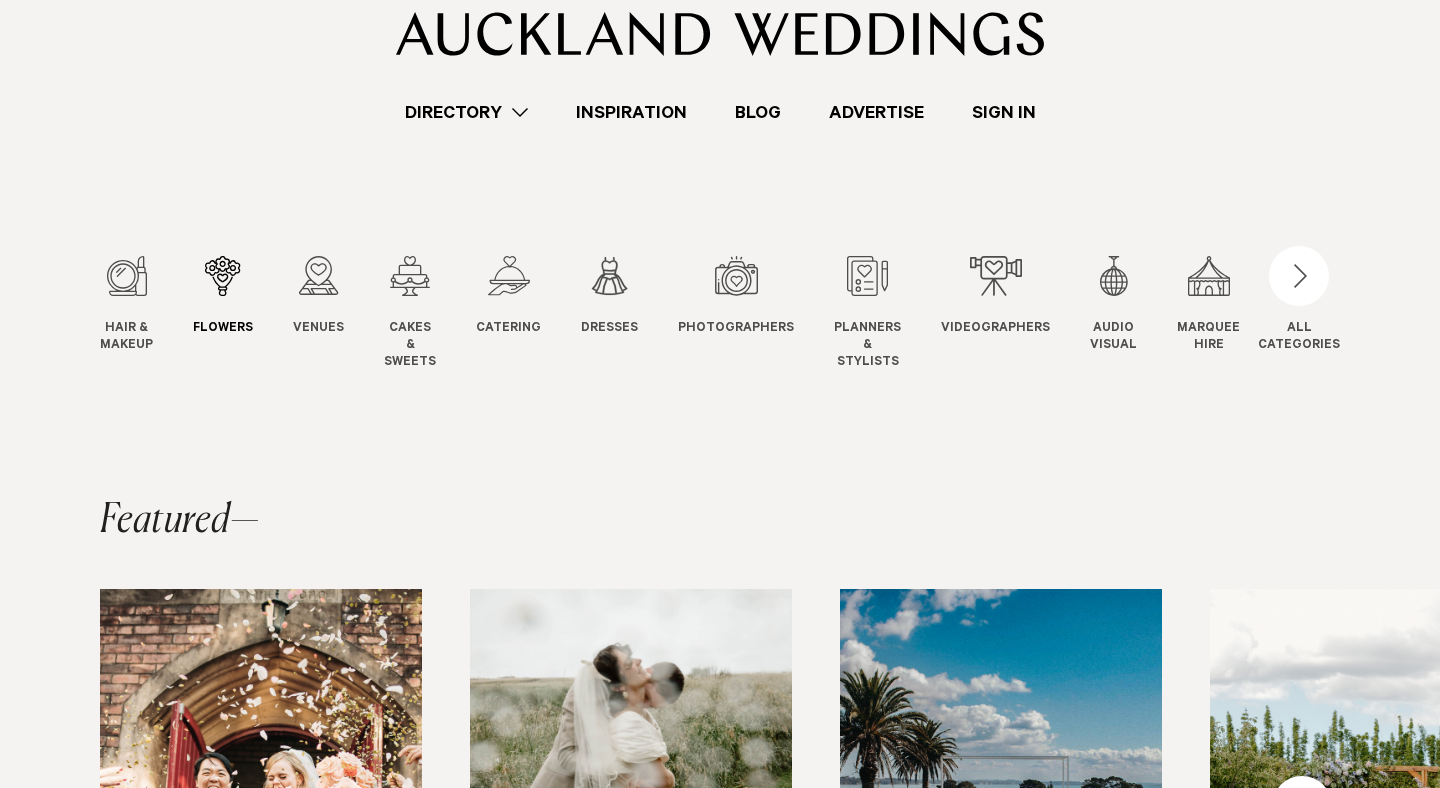 click at bounding box center (223, 276) 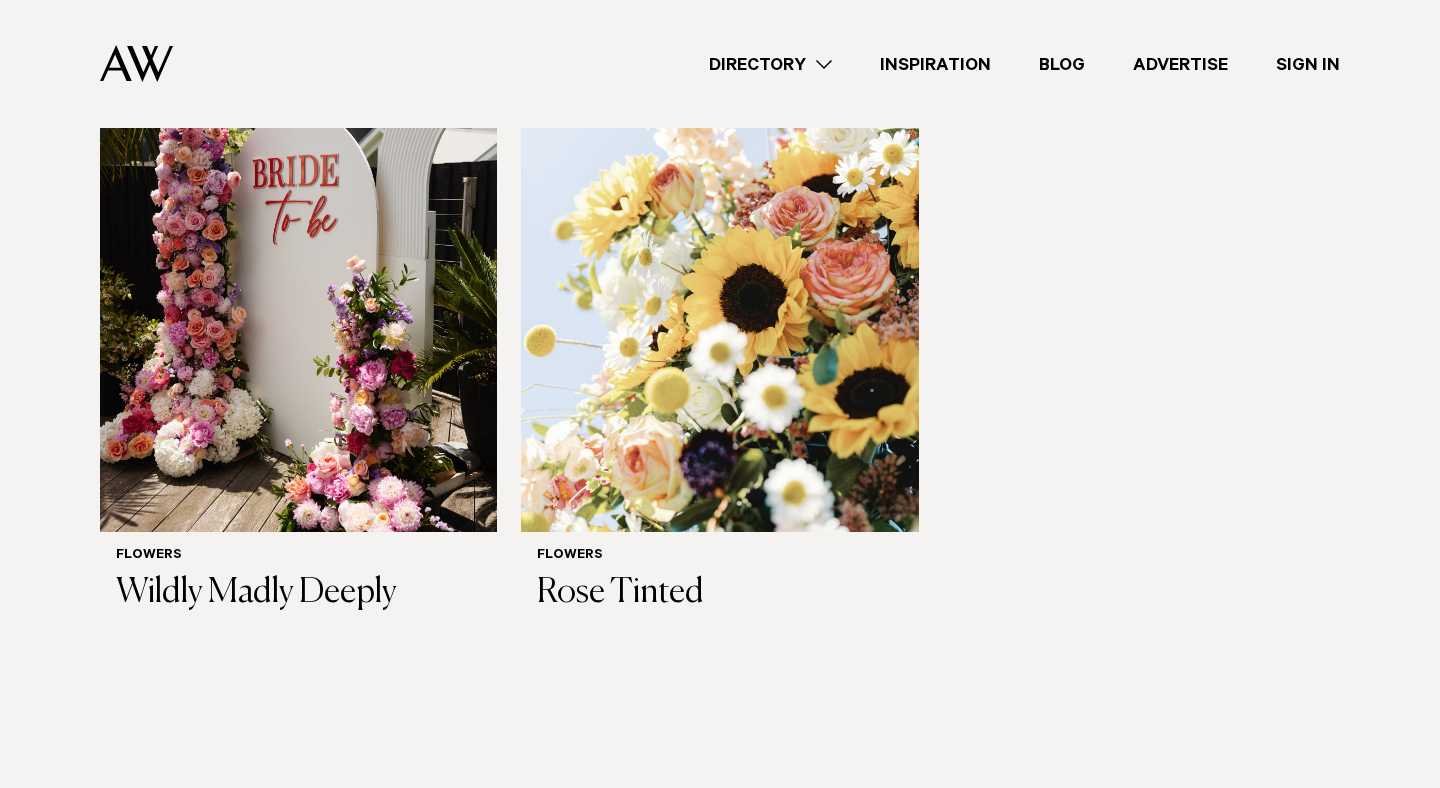 scroll, scrollTop: 2919, scrollLeft: 0, axis: vertical 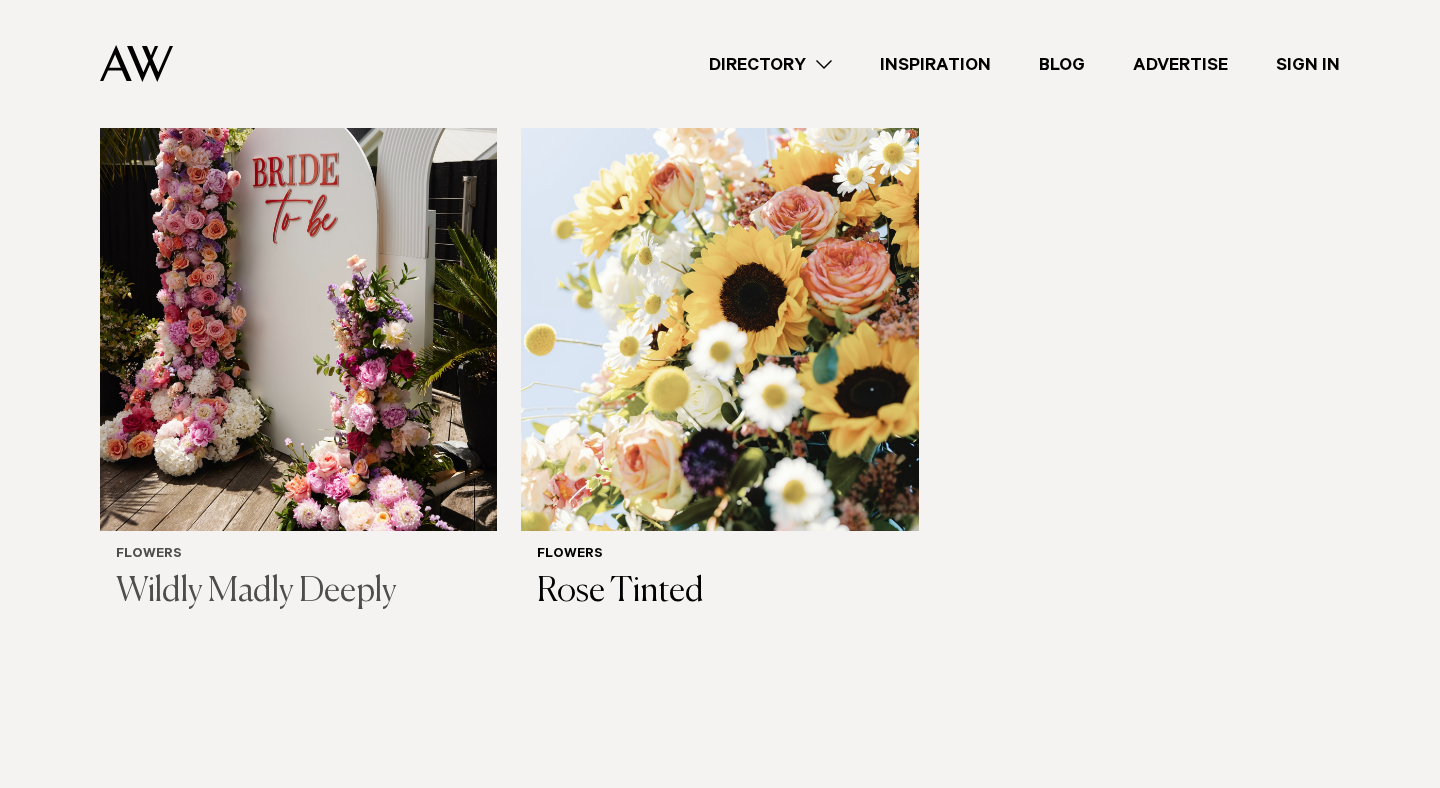 click at bounding box center (298, 264) 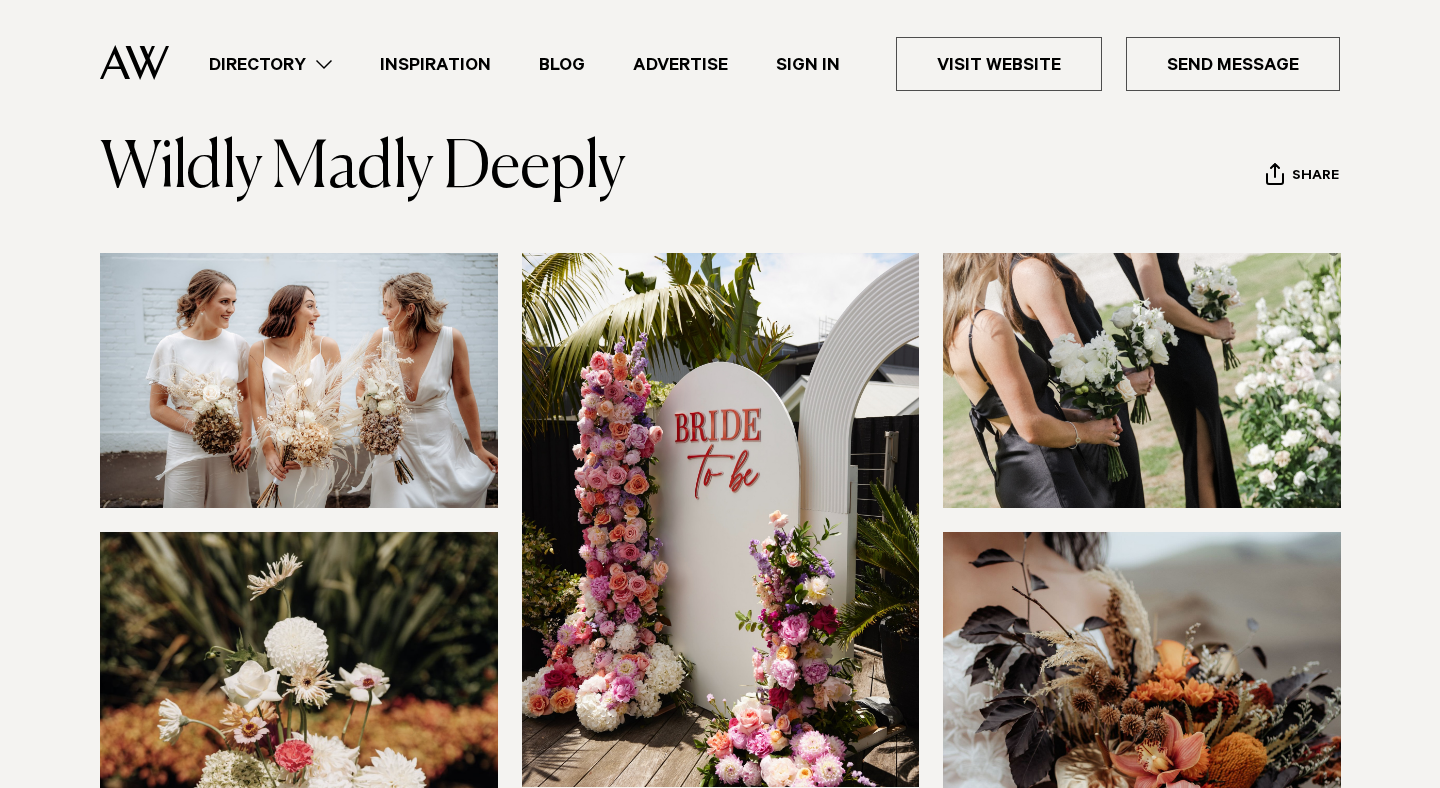 scroll, scrollTop: 0, scrollLeft: 0, axis: both 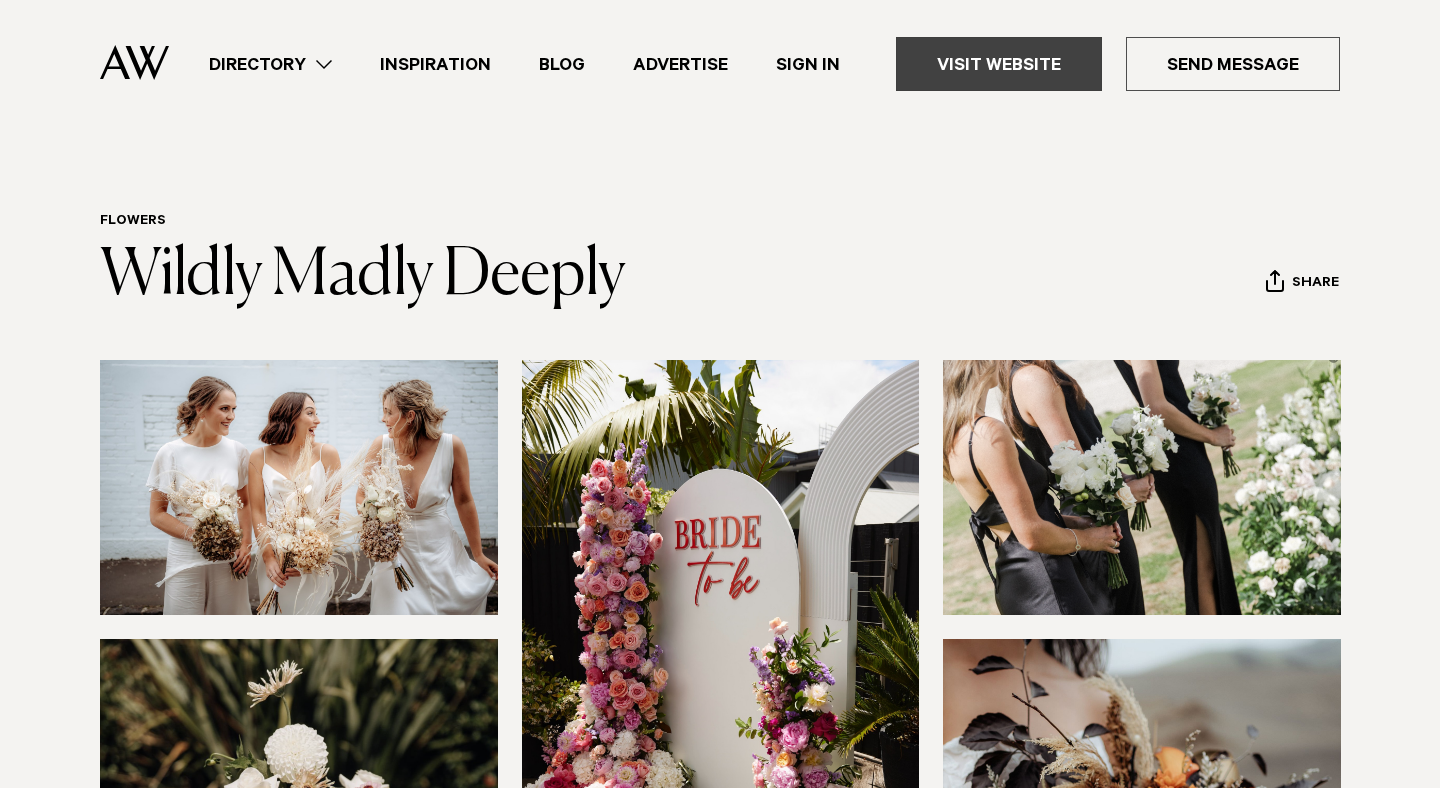 click on "Visit Website" at bounding box center [999, 64] 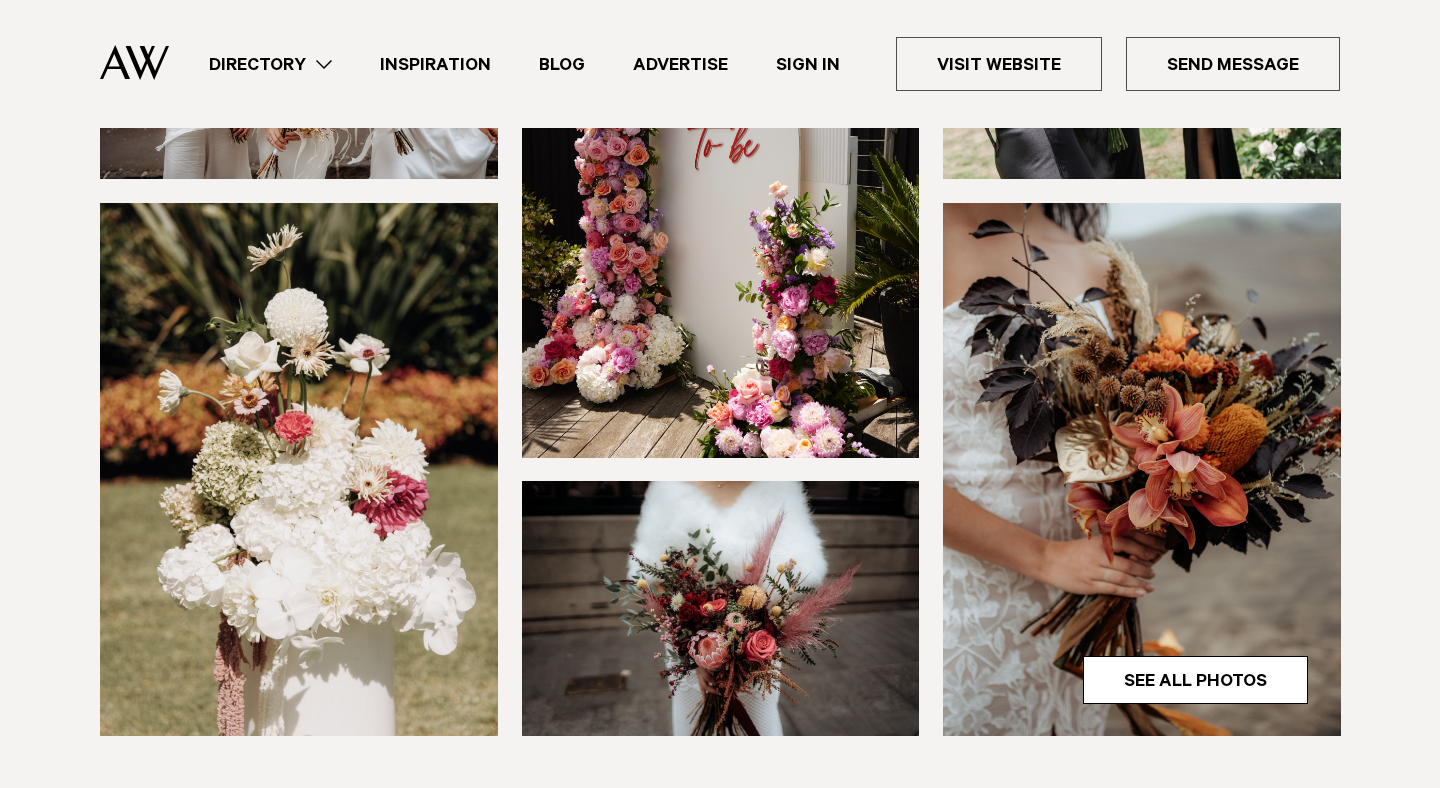 scroll, scrollTop: 596, scrollLeft: 0, axis: vertical 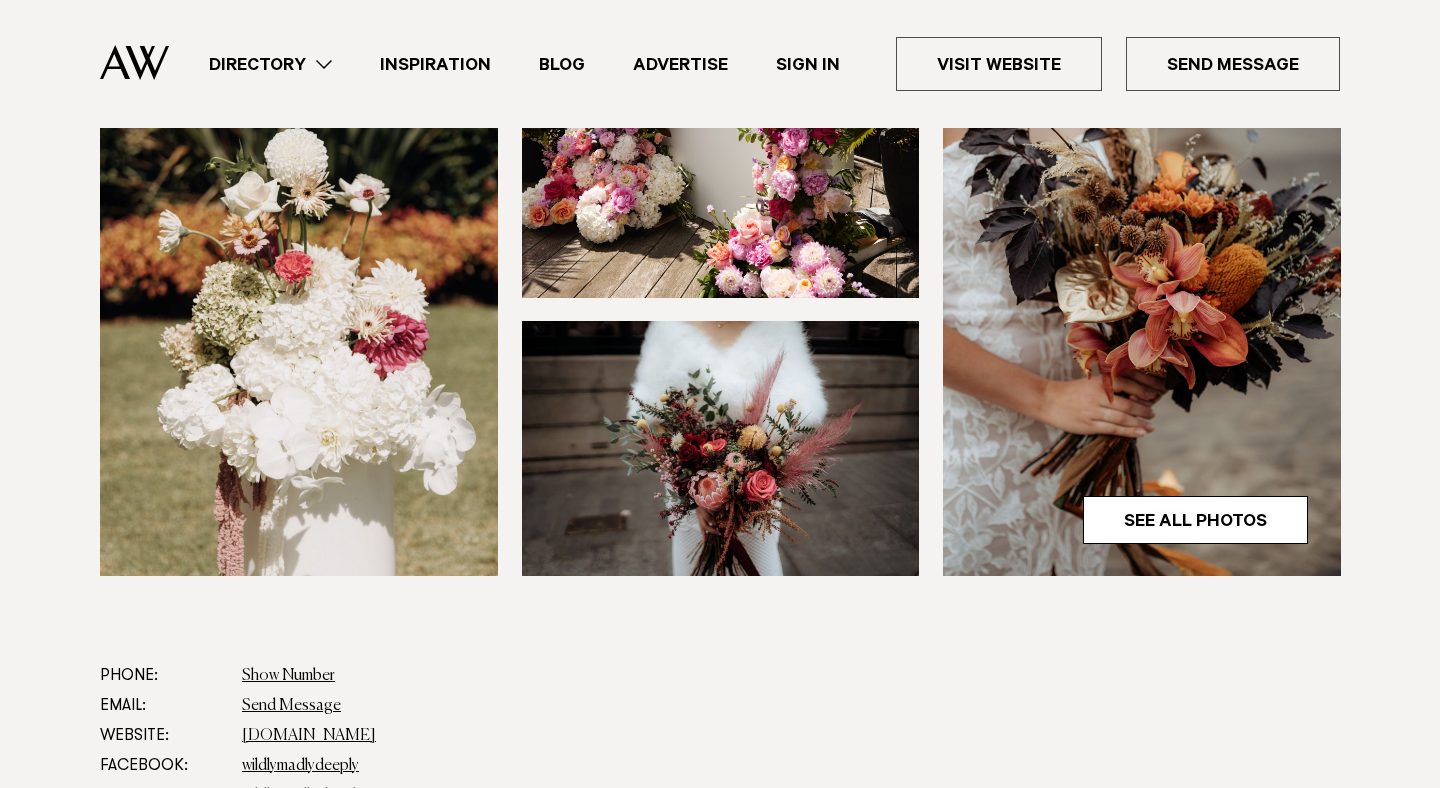 click on "Blog" at bounding box center (562, 64) 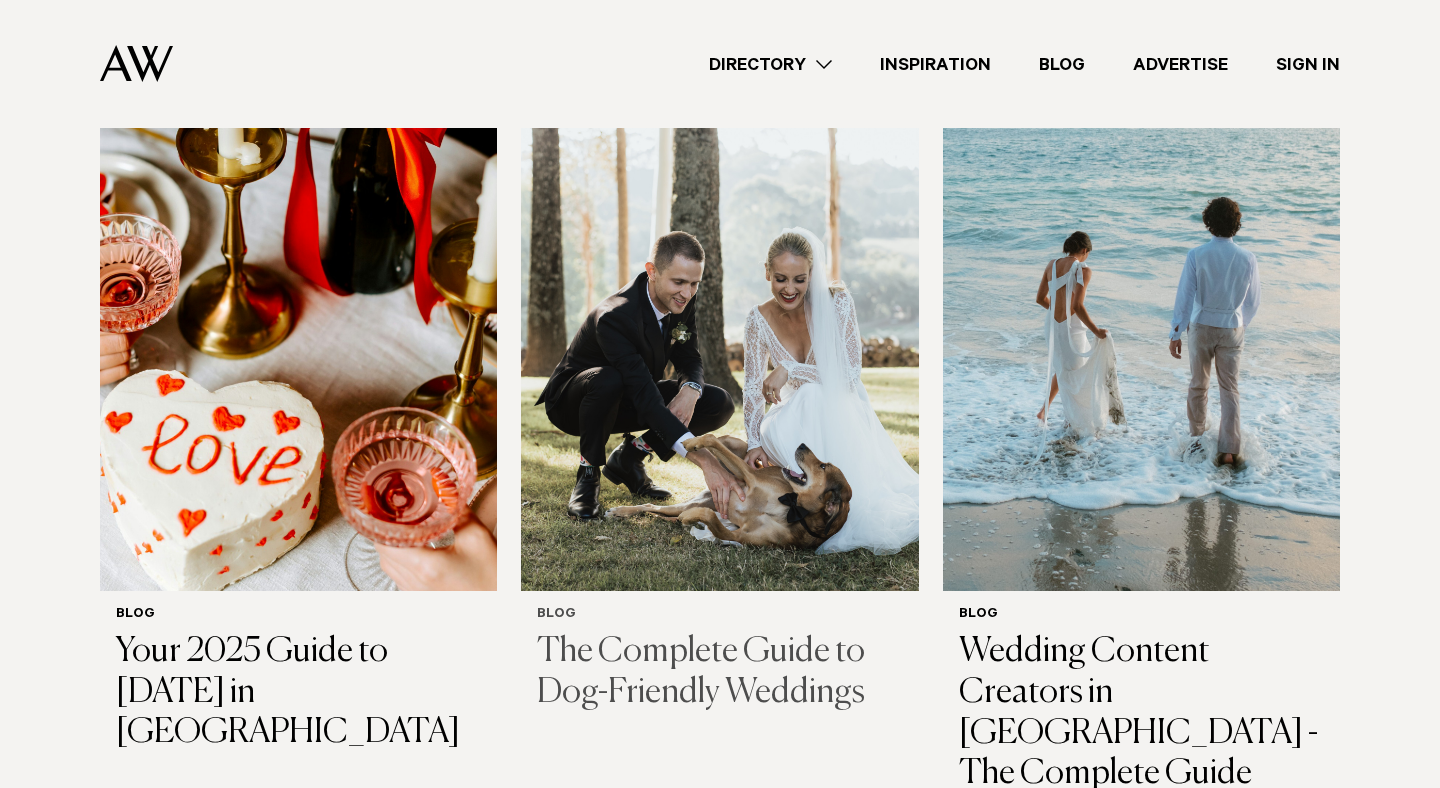 scroll, scrollTop: 3244, scrollLeft: 0, axis: vertical 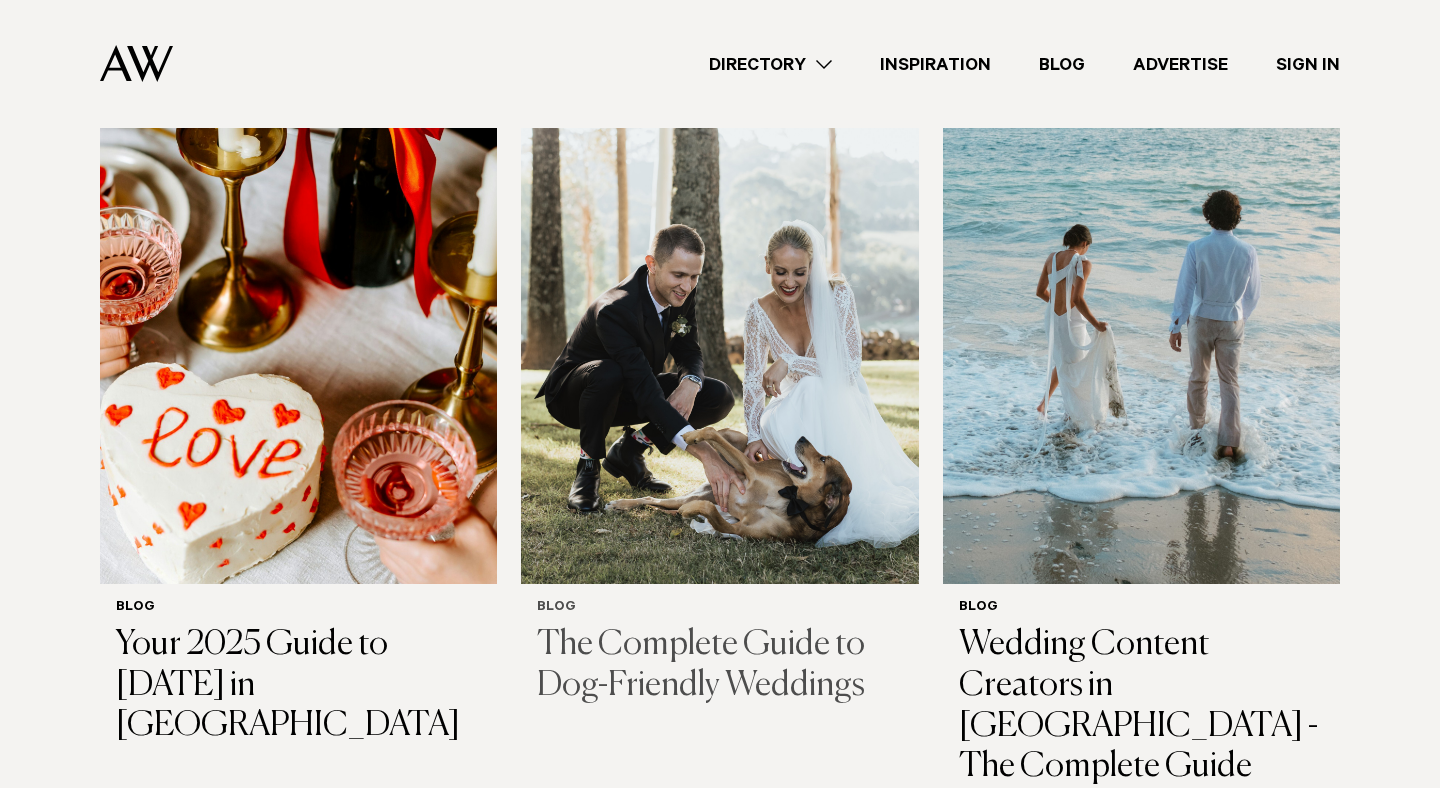 click on "The Complete Guide to Dog-Friendly Weddings" at bounding box center (719, 666) 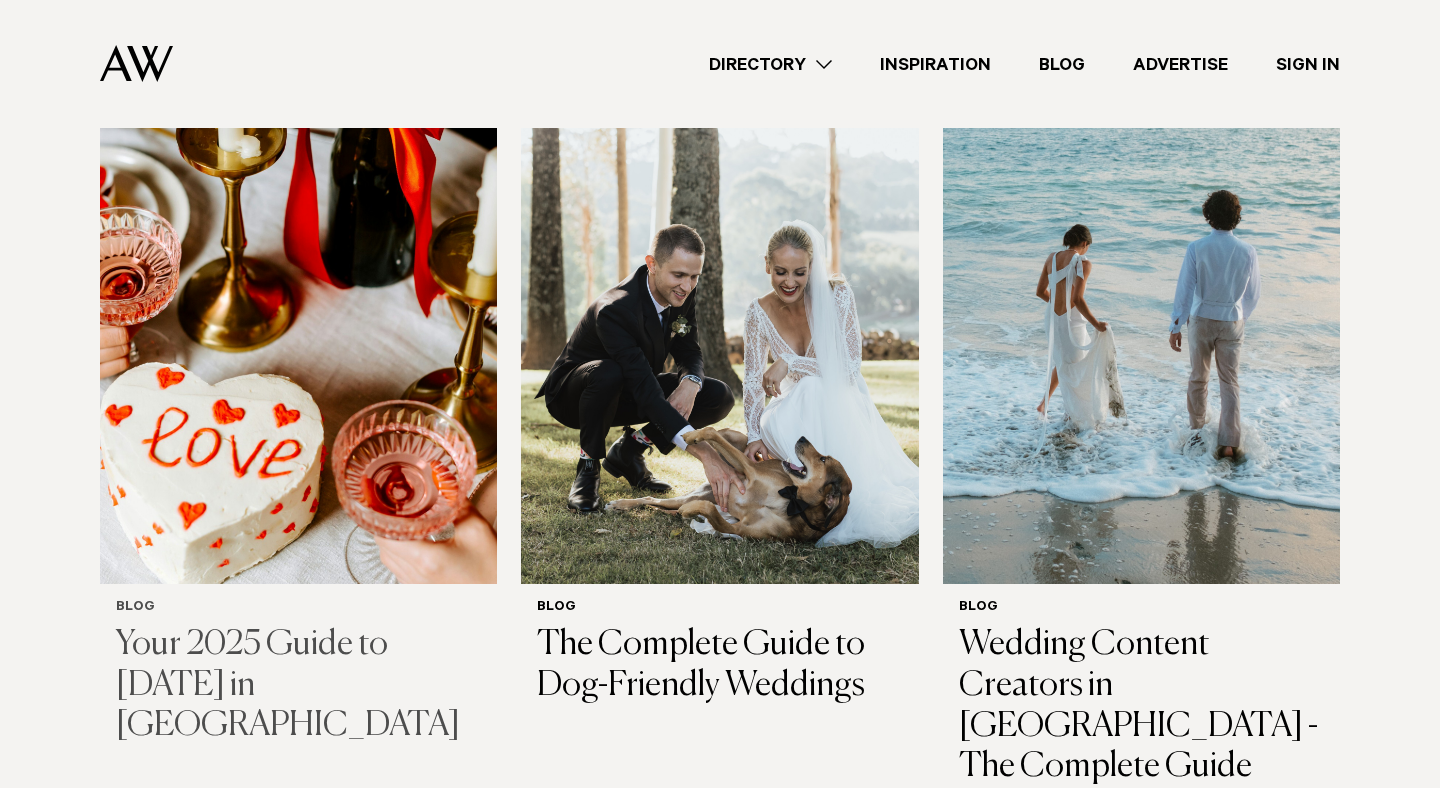 click at bounding box center [298, 317] 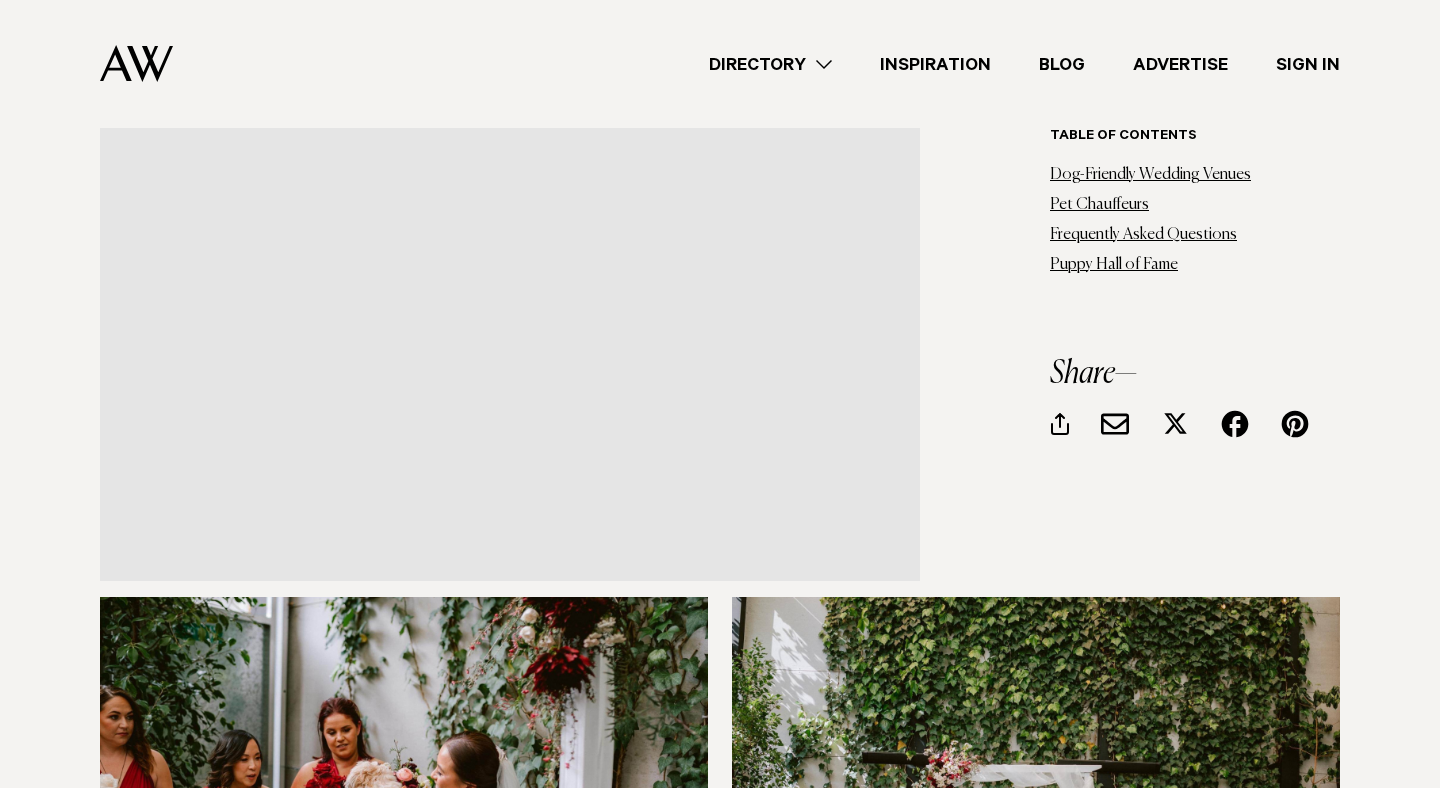scroll, scrollTop: 10754, scrollLeft: 0, axis: vertical 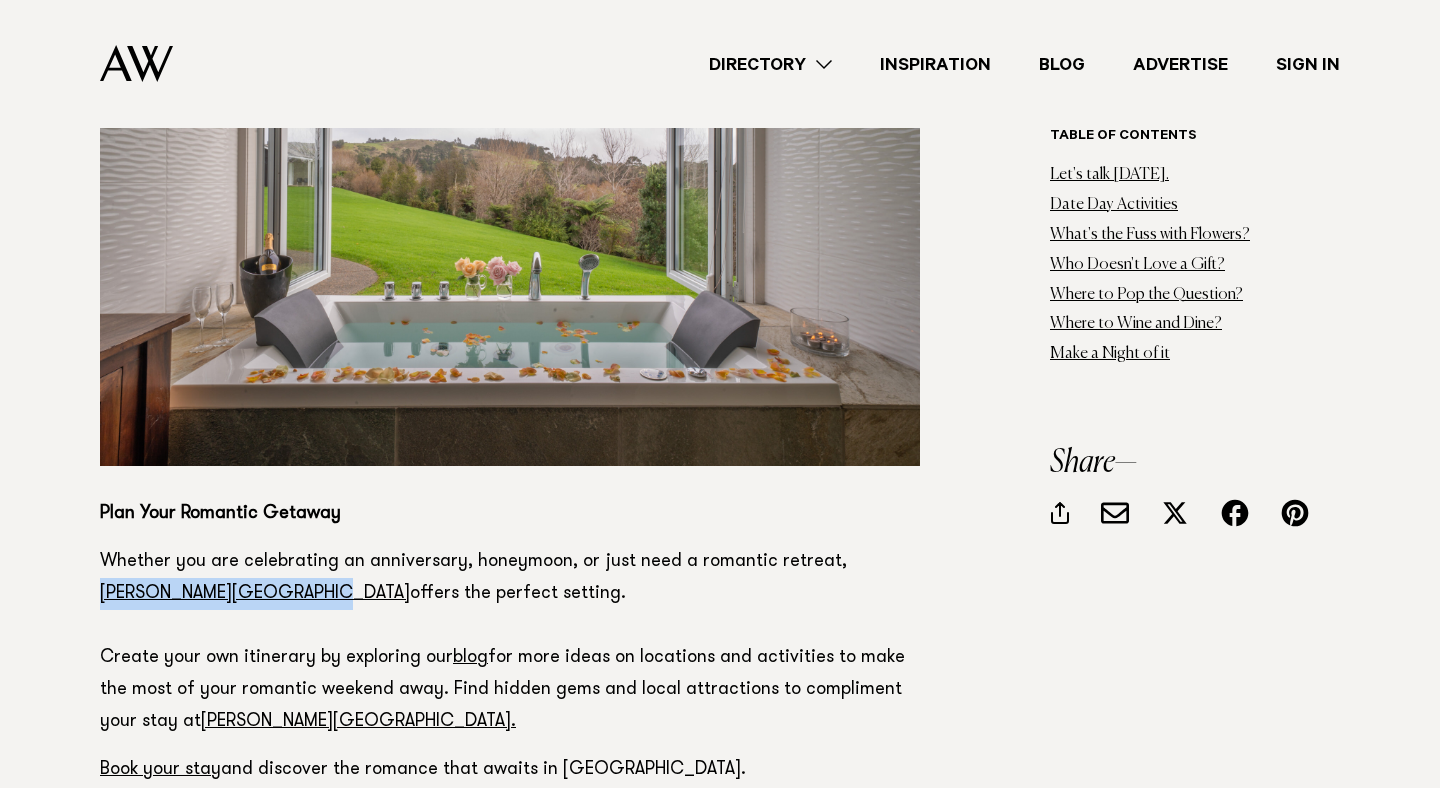 click on "Whether you are celebrating an anniversary, honeymoon, or just need a romantic retreat,  [PERSON_NAME][GEOGRAPHIC_DATA]  offers the perfect setting. Create your own itinerary by exploring our  blog  for more ideas on locations and activities to make the most of your romantic weekend away. Find hidden gems and local attractions to compliment your stay at  [PERSON_NAME][GEOGRAPHIC_DATA]." at bounding box center (510, 642) 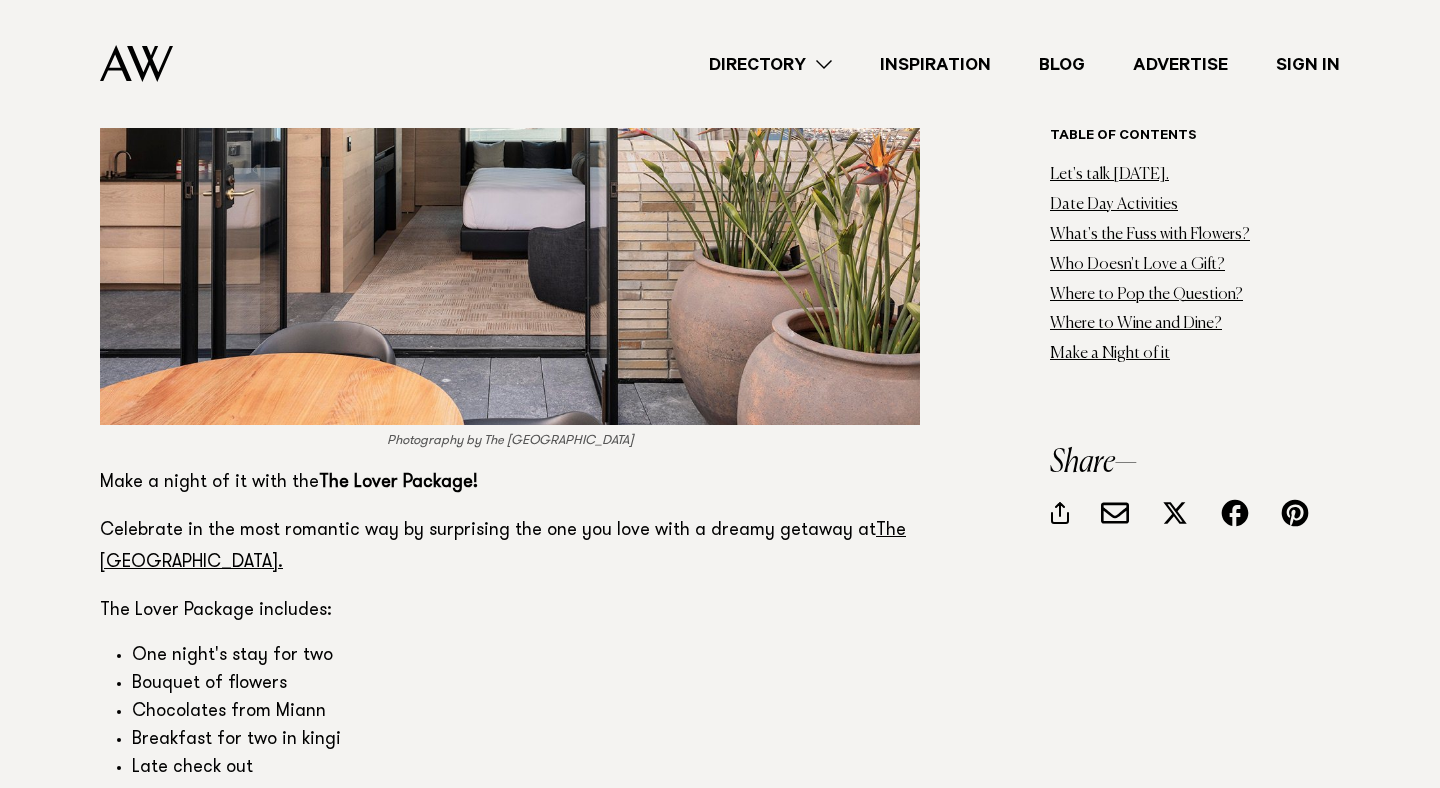 scroll, scrollTop: 15956, scrollLeft: 0, axis: vertical 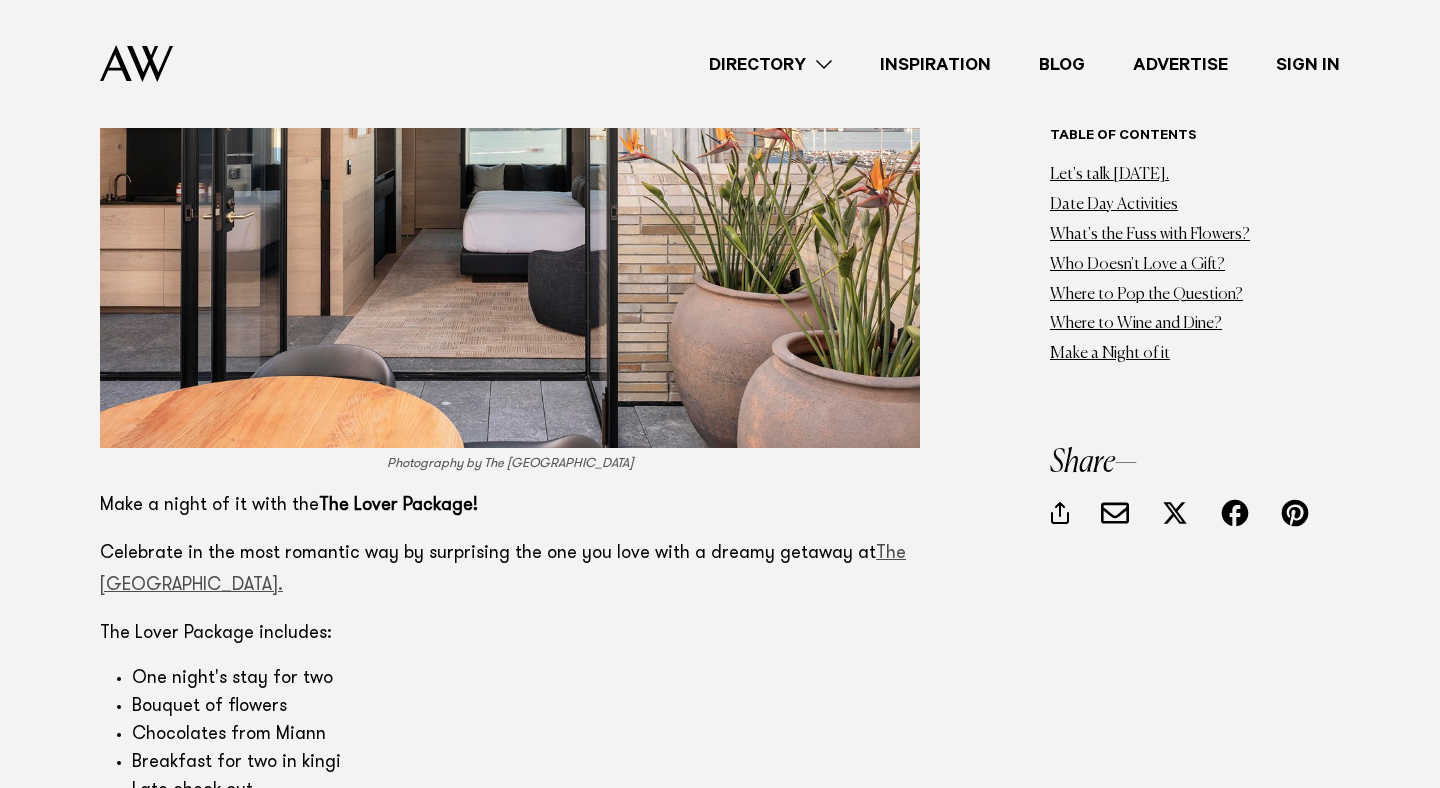 click on "The [GEOGRAPHIC_DATA]." at bounding box center (503, 570) 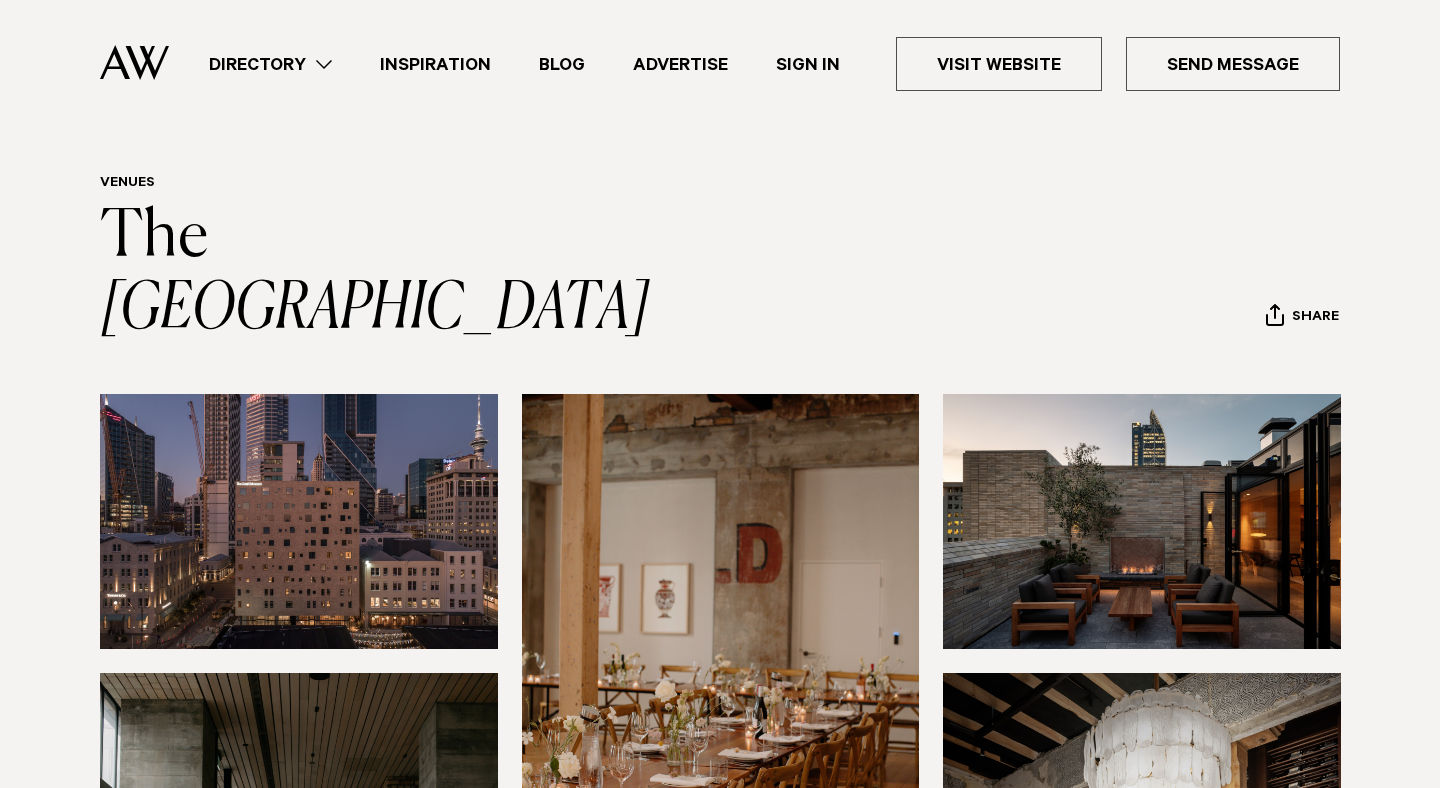 scroll, scrollTop: 0, scrollLeft: 0, axis: both 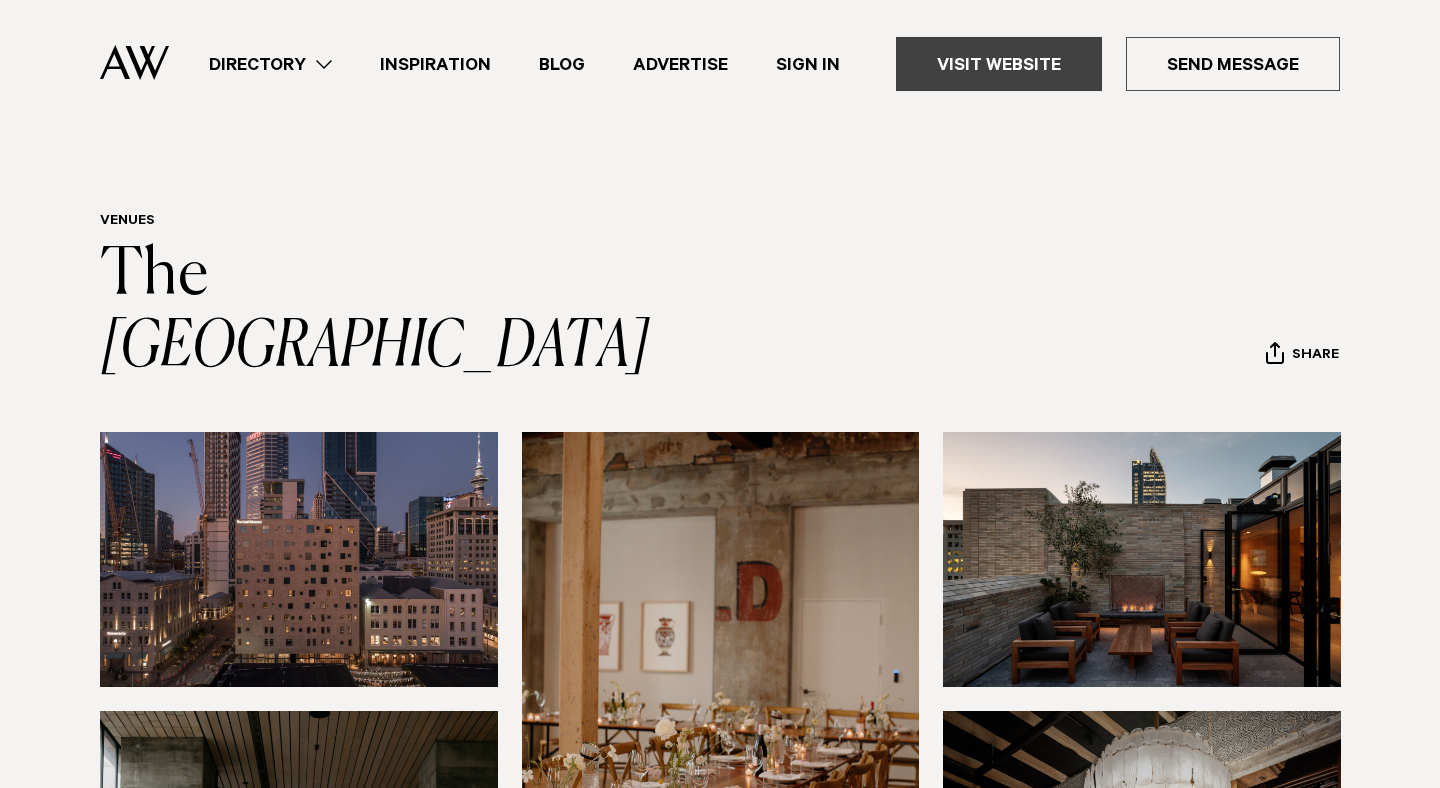 click on "Visit Website" at bounding box center (999, 64) 